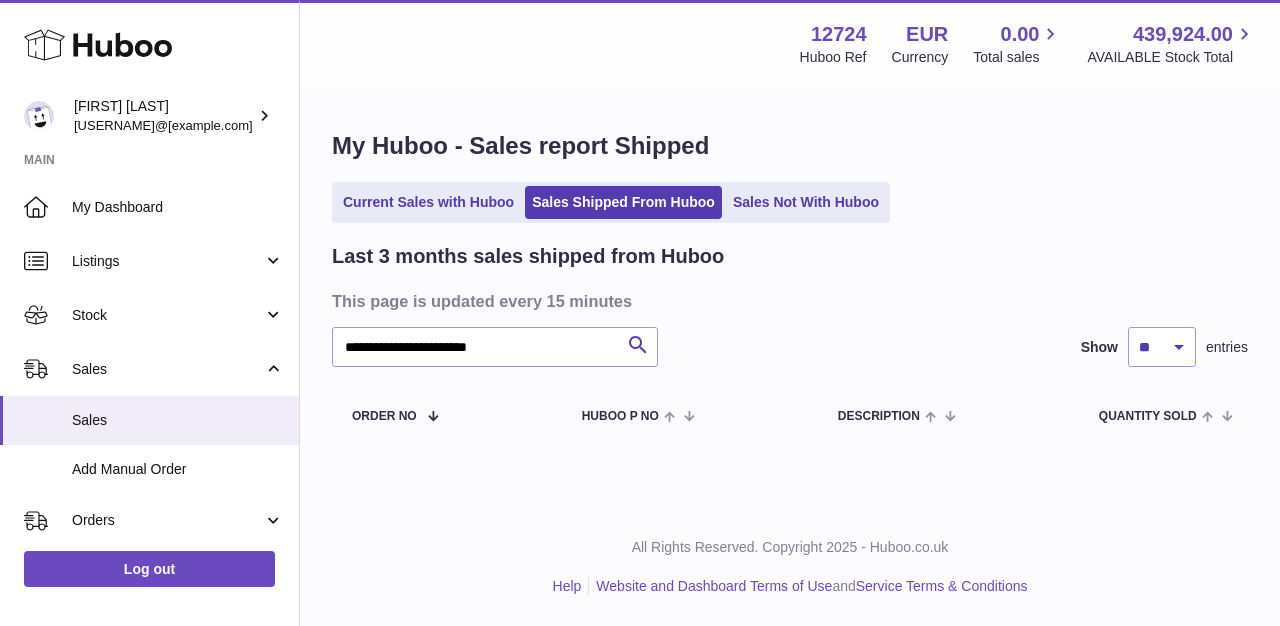 scroll, scrollTop: 0, scrollLeft: 0, axis: both 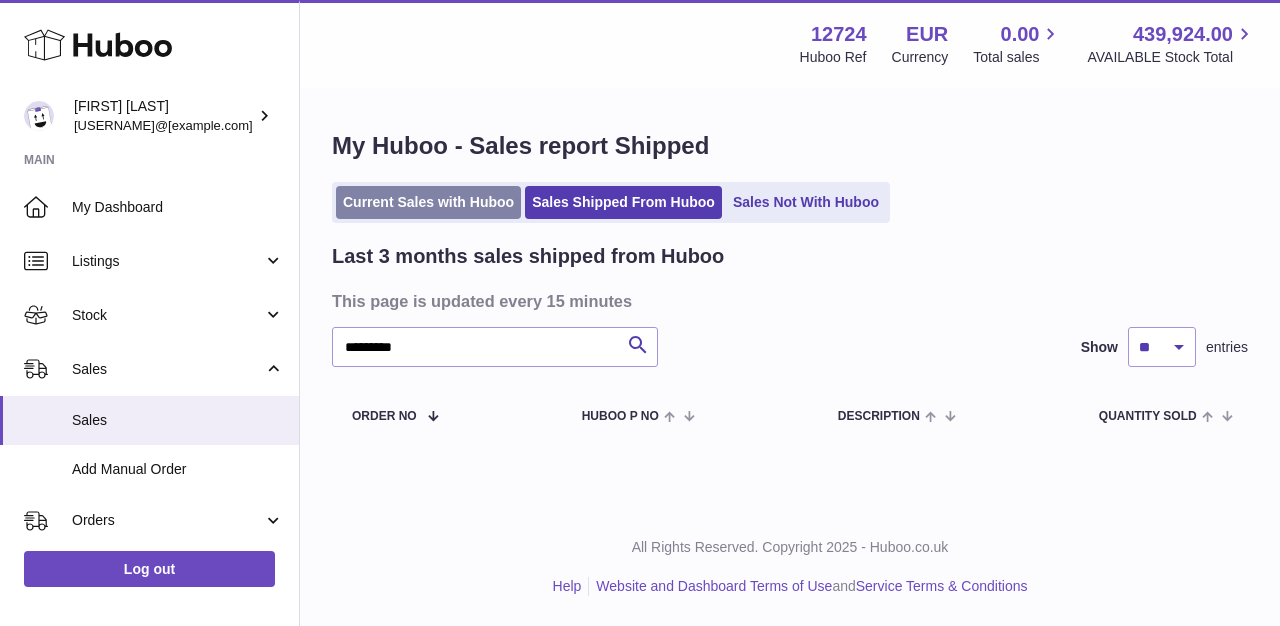 type on "*********" 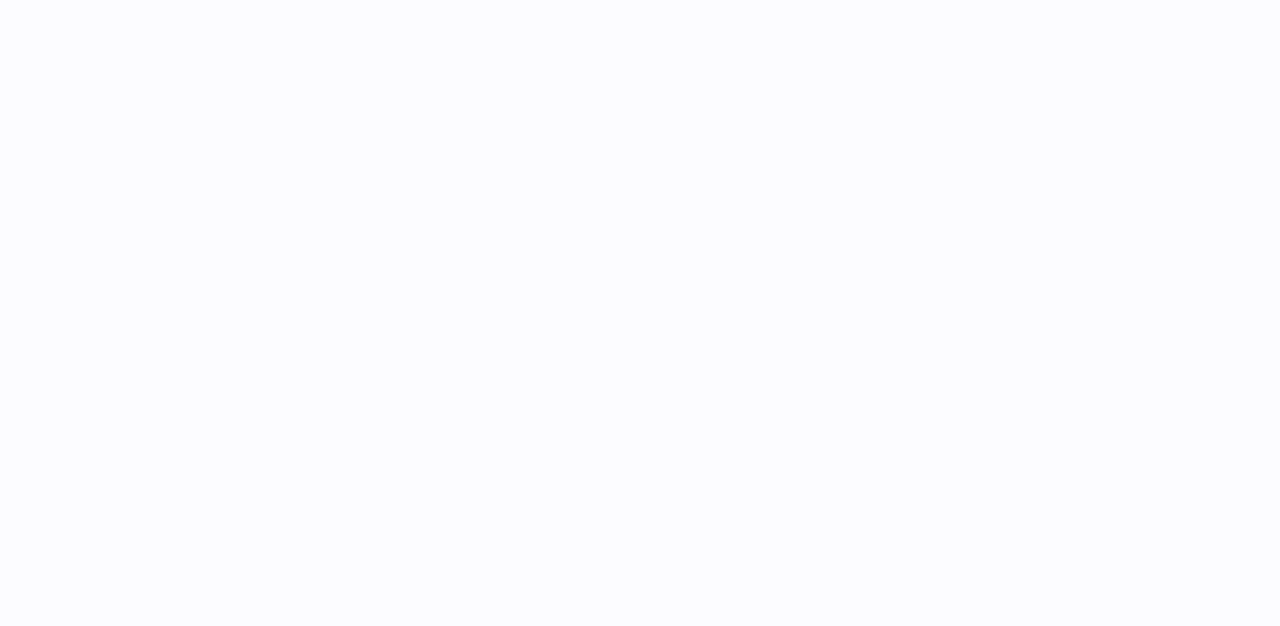 scroll, scrollTop: 0, scrollLeft: 0, axis: both 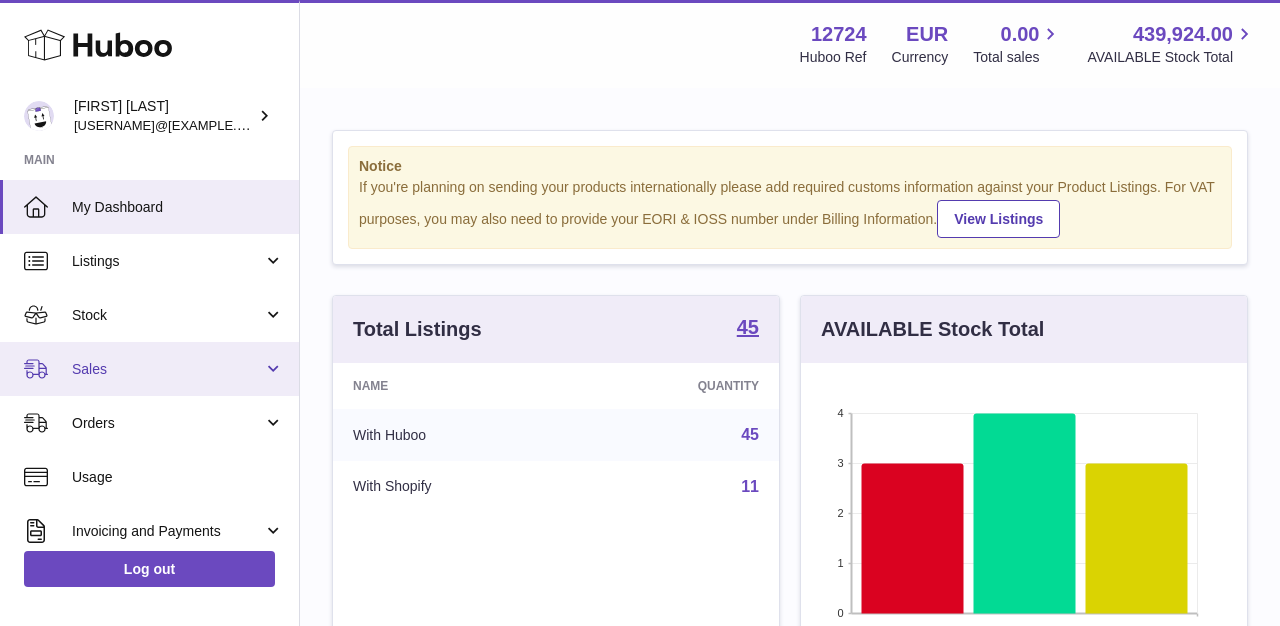 click on "Sales" at bounding box center (167, 369) 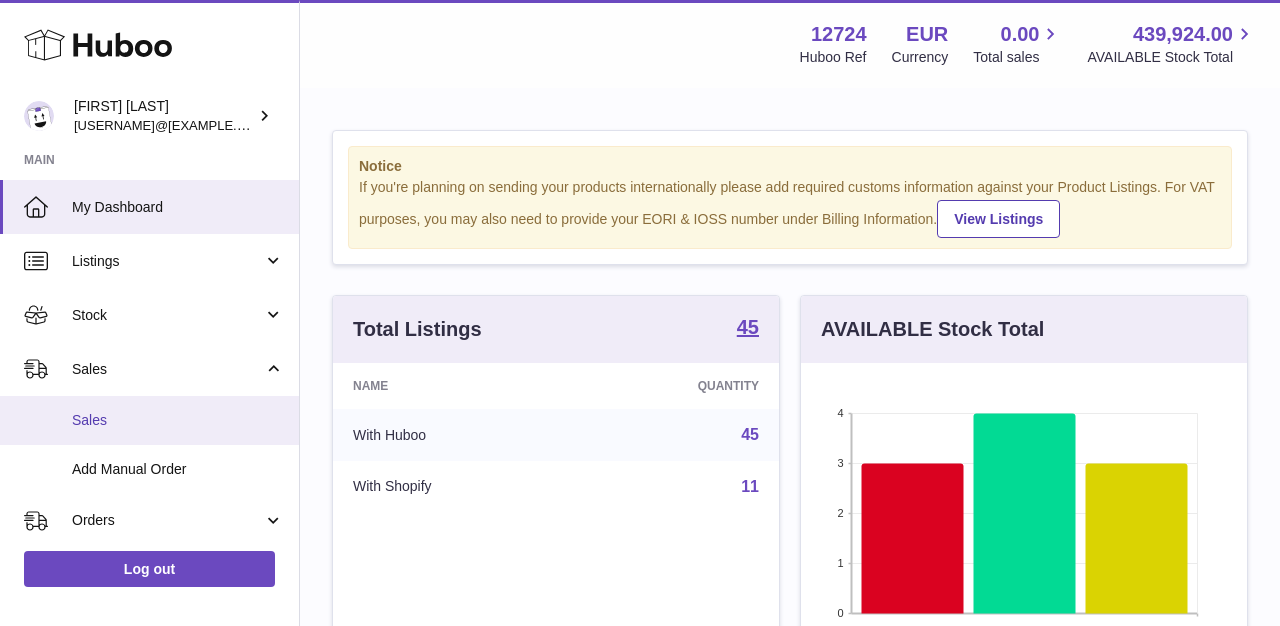 click on "Sales" at bounding box center [178, 420] 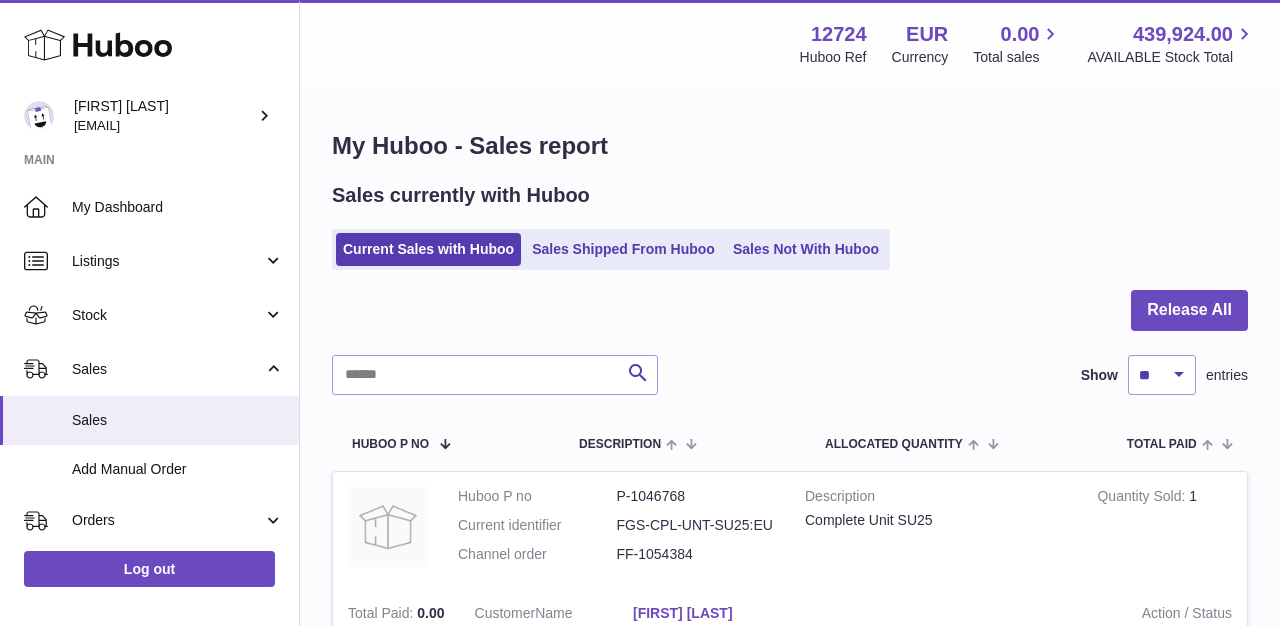 scroll, scrollTop: 0, scrollLeft: 0, axis: both 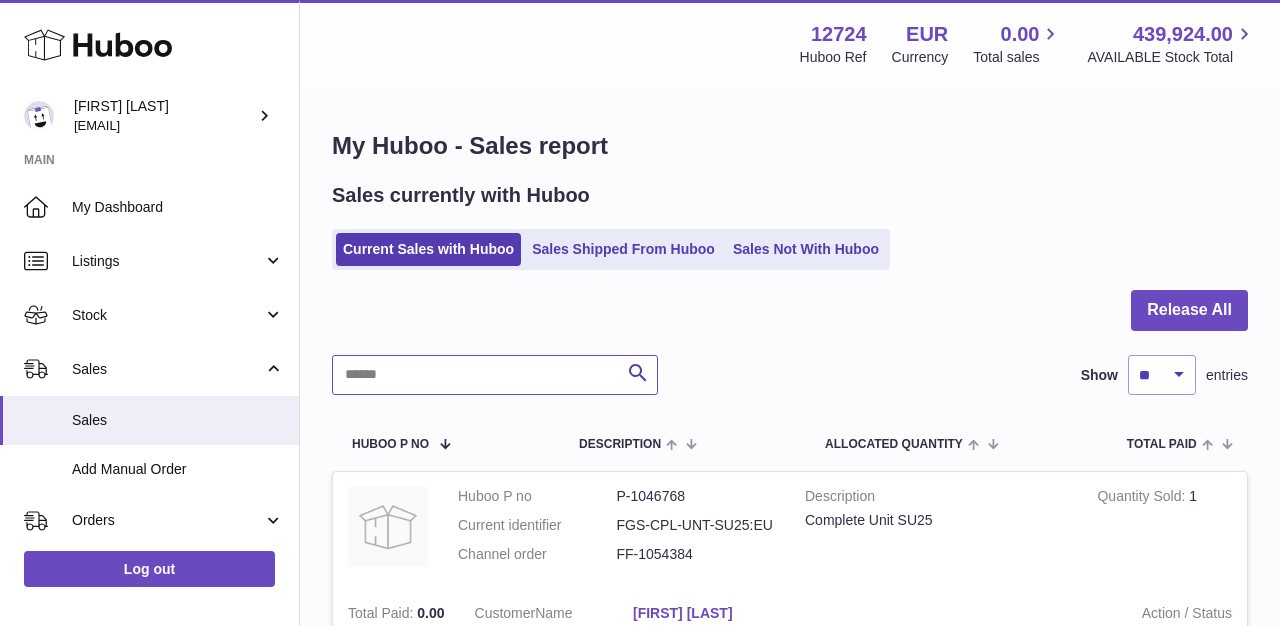 paste on "*********" 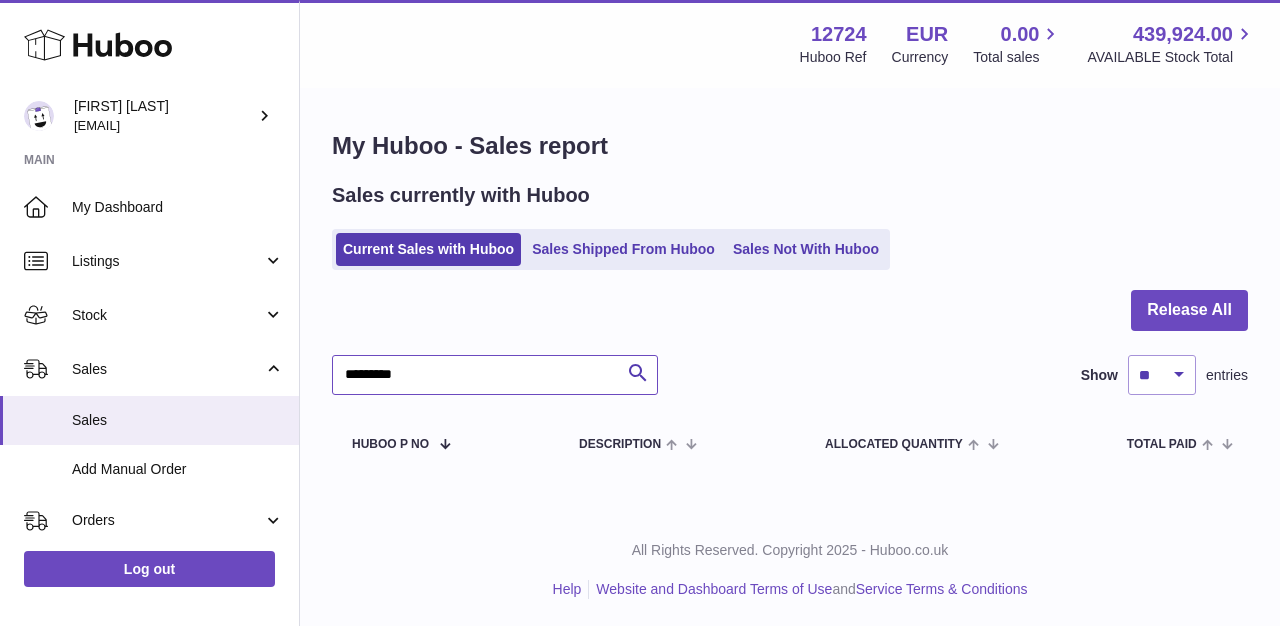 type on "*********" 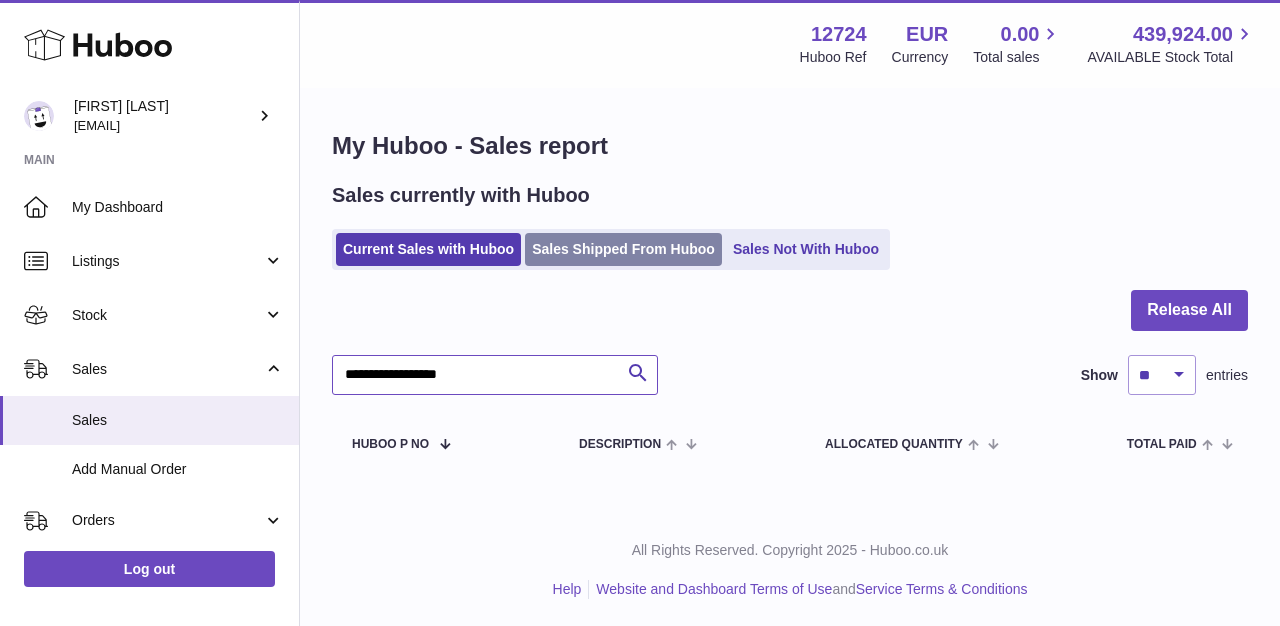 type on "**********" 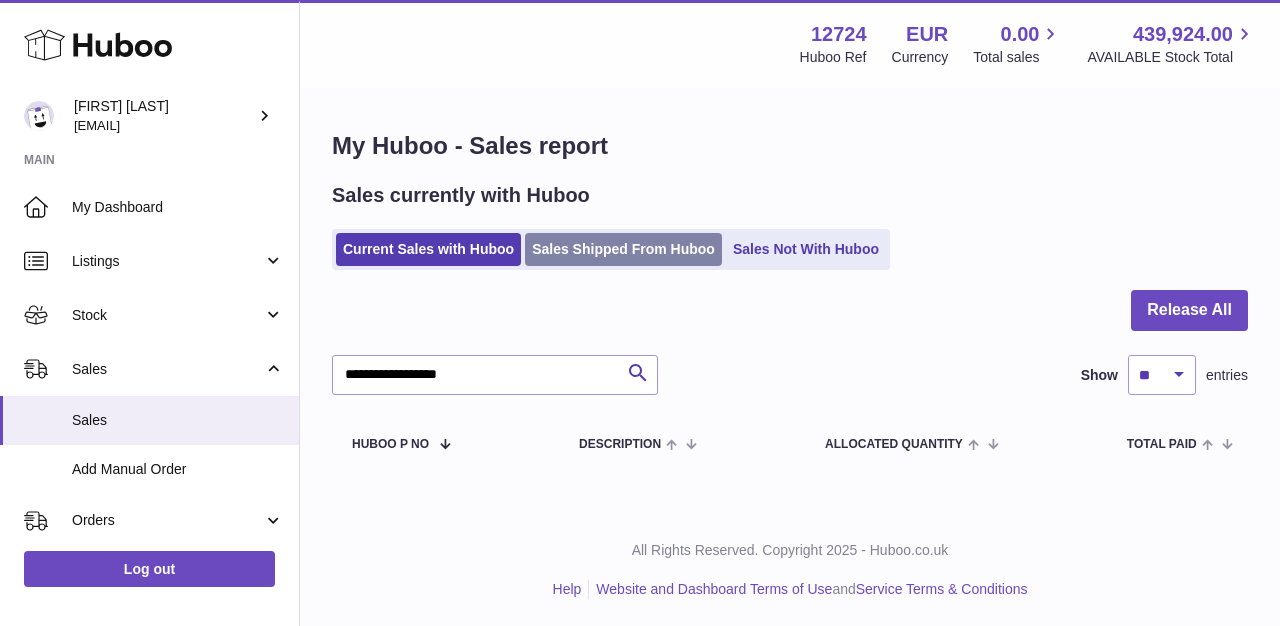 click on "Sales Shipped From Huboo" at bounding box center (623, 249) 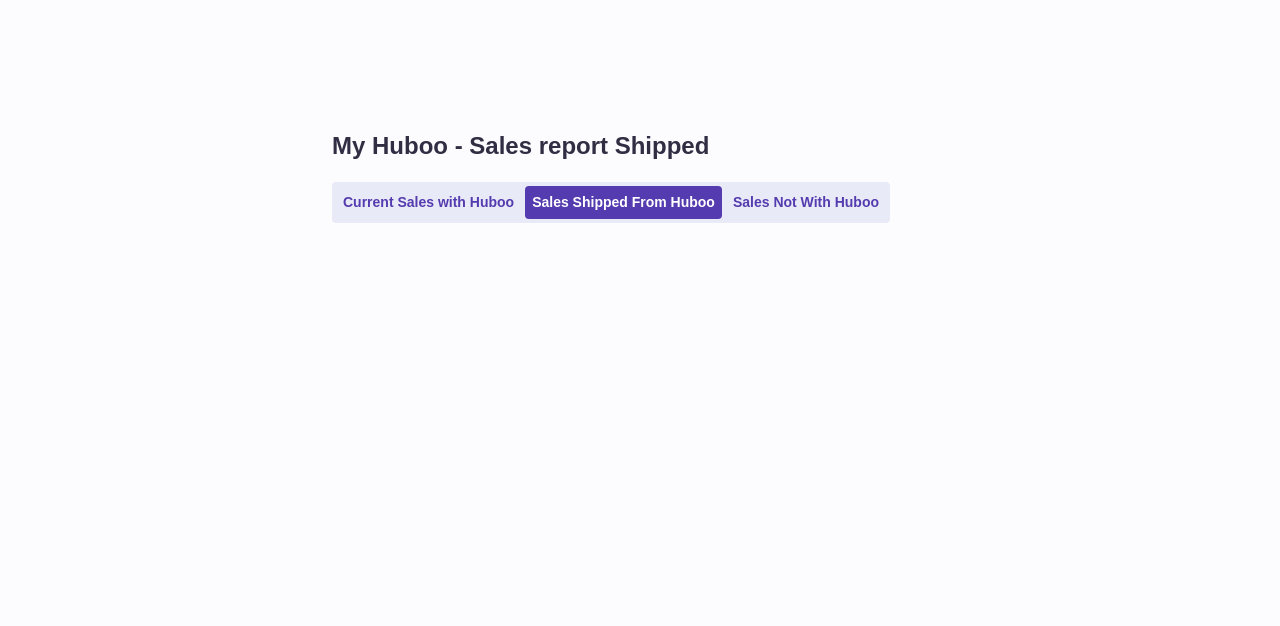 scroll, scrollTop: 0, scrollLeft: 0, axis: both 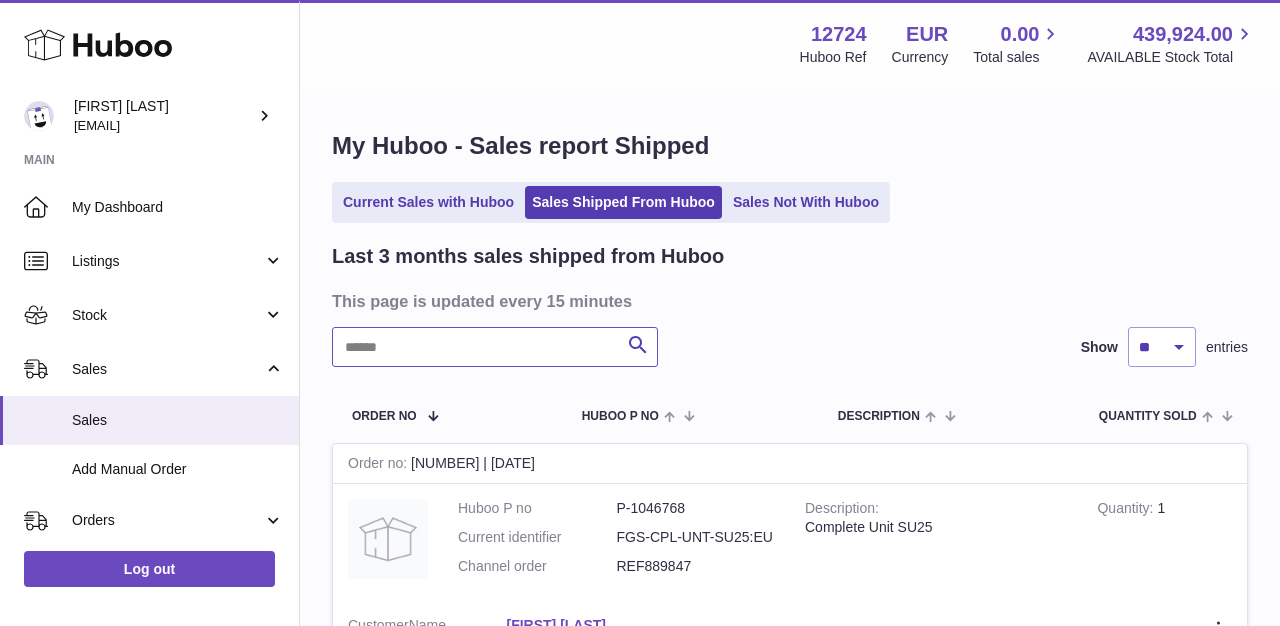 click at bounding box center [495, 347] 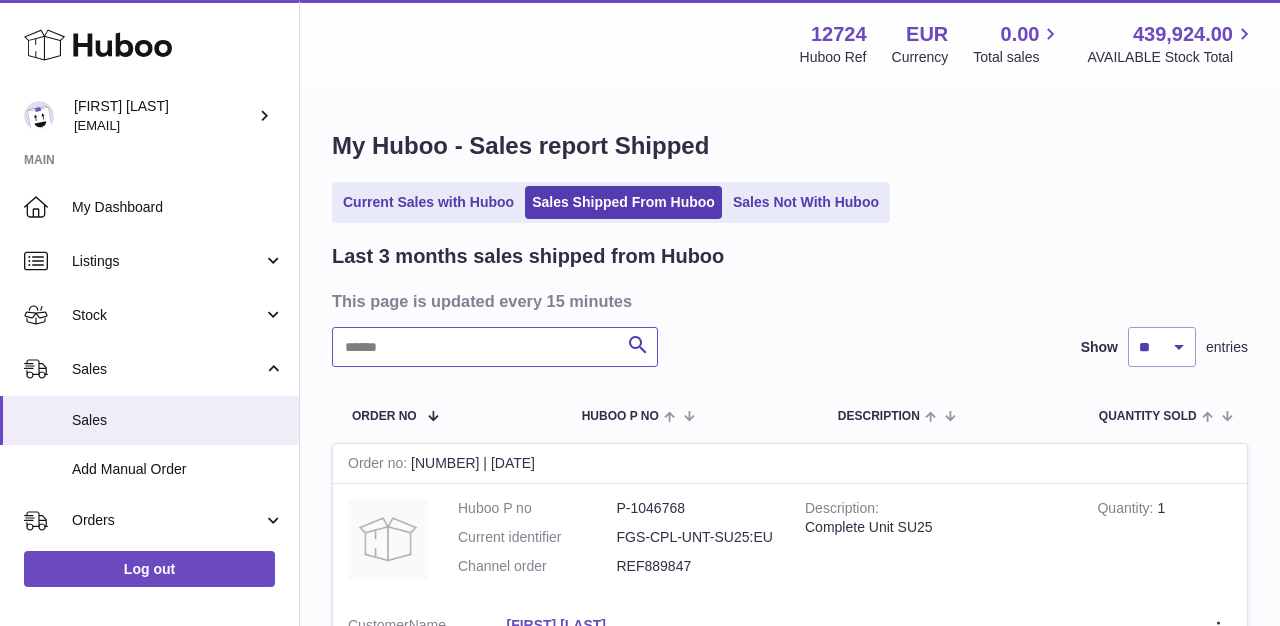 paste on "**********" 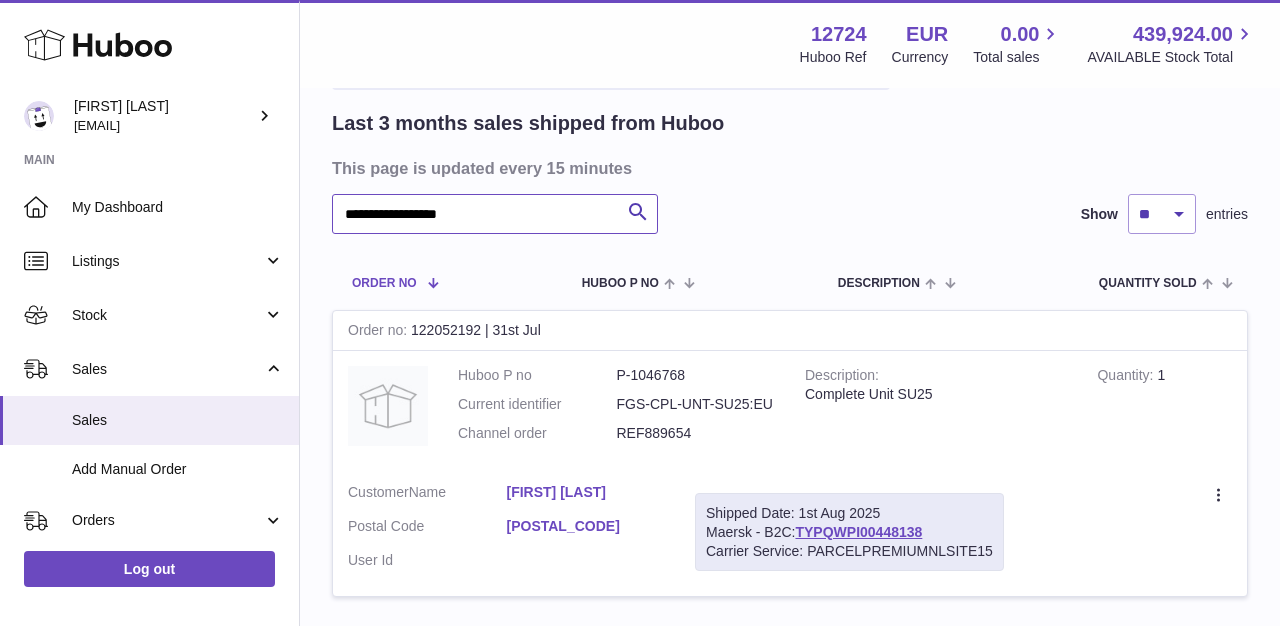 scroll, scrollTop: 142, scrollLeft: 0, axis: vertical 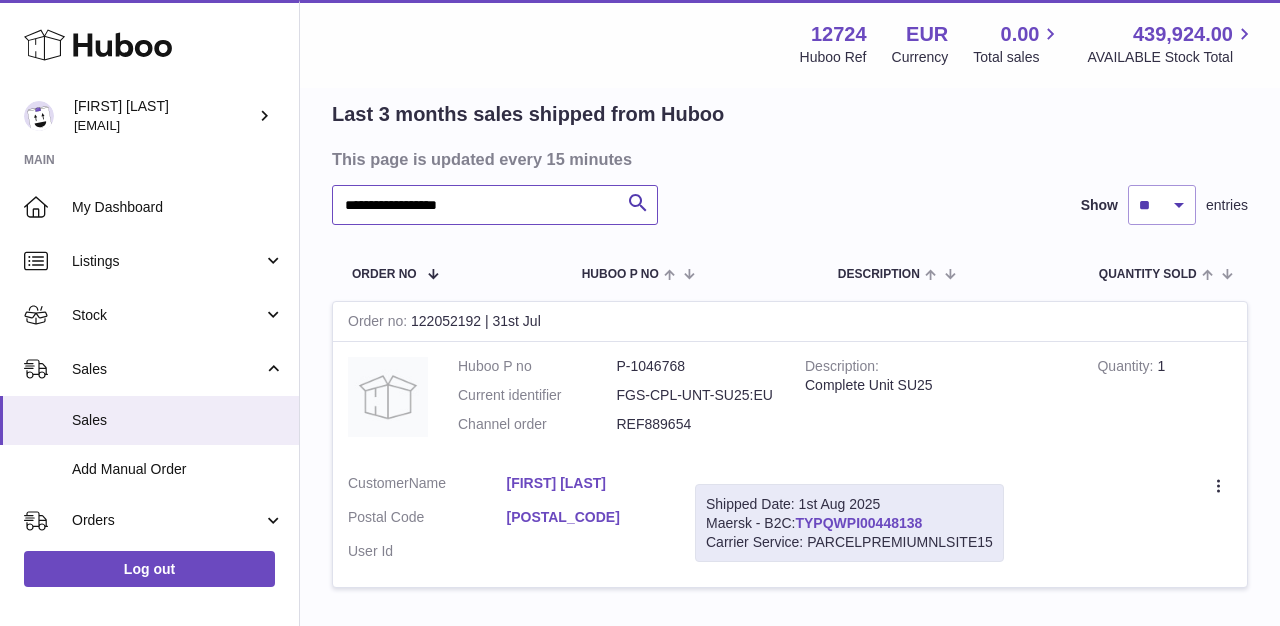 type on "**********" 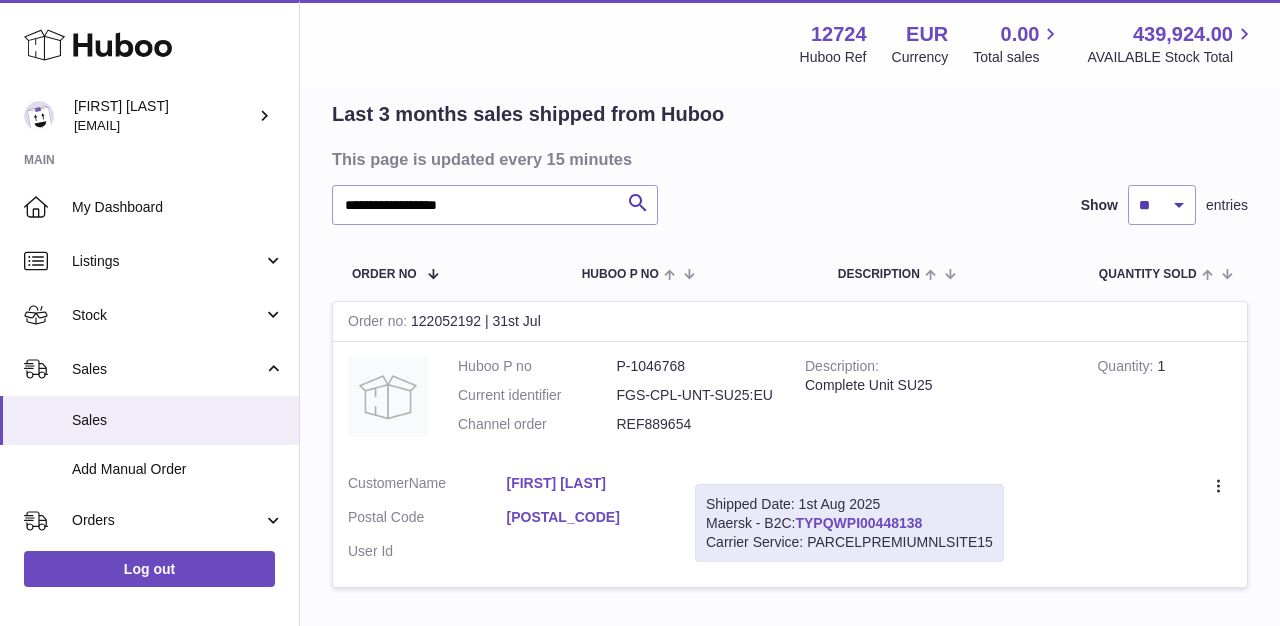 click on "TYPQWPI00448138" at bounding box center (858, 523) 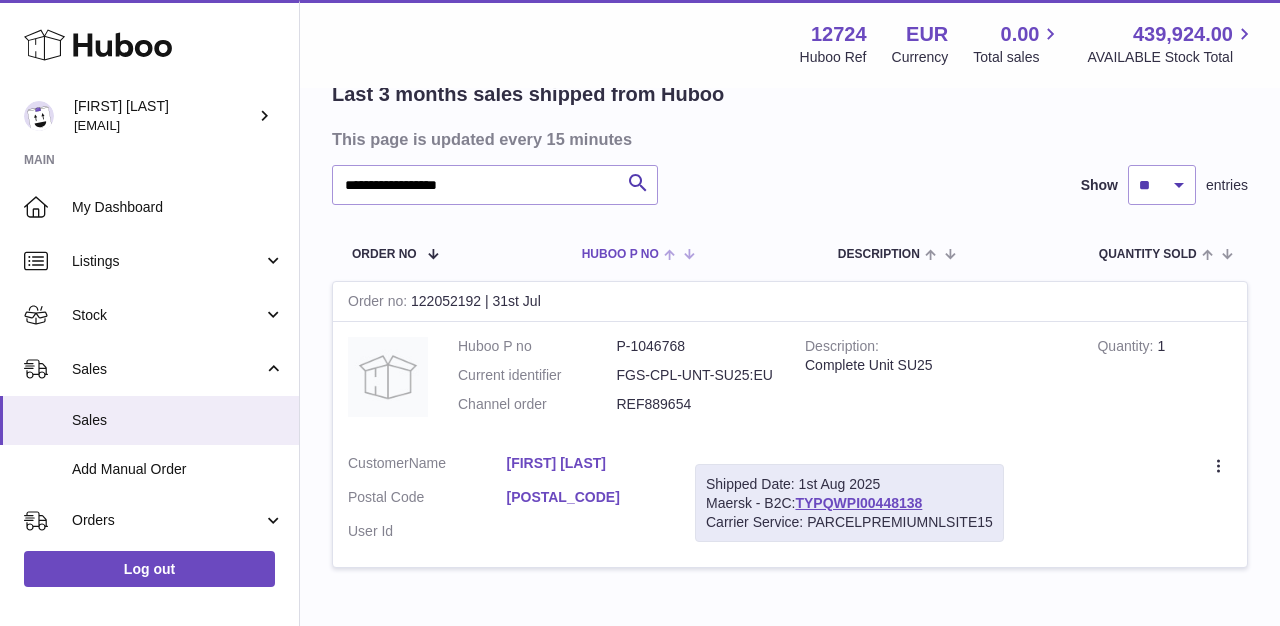scroll, scrollTop: 175, scrollLeft: 0, axis: vertical 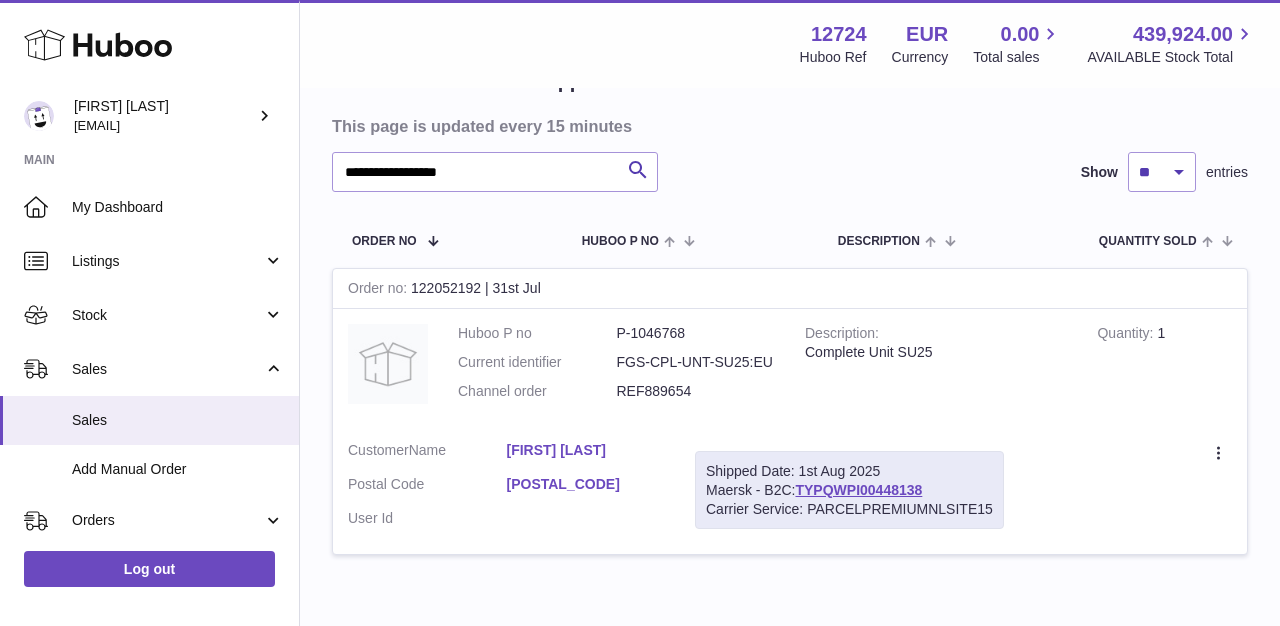 click on "[FIRST] [LAST]" at bounding box center (586, 450) 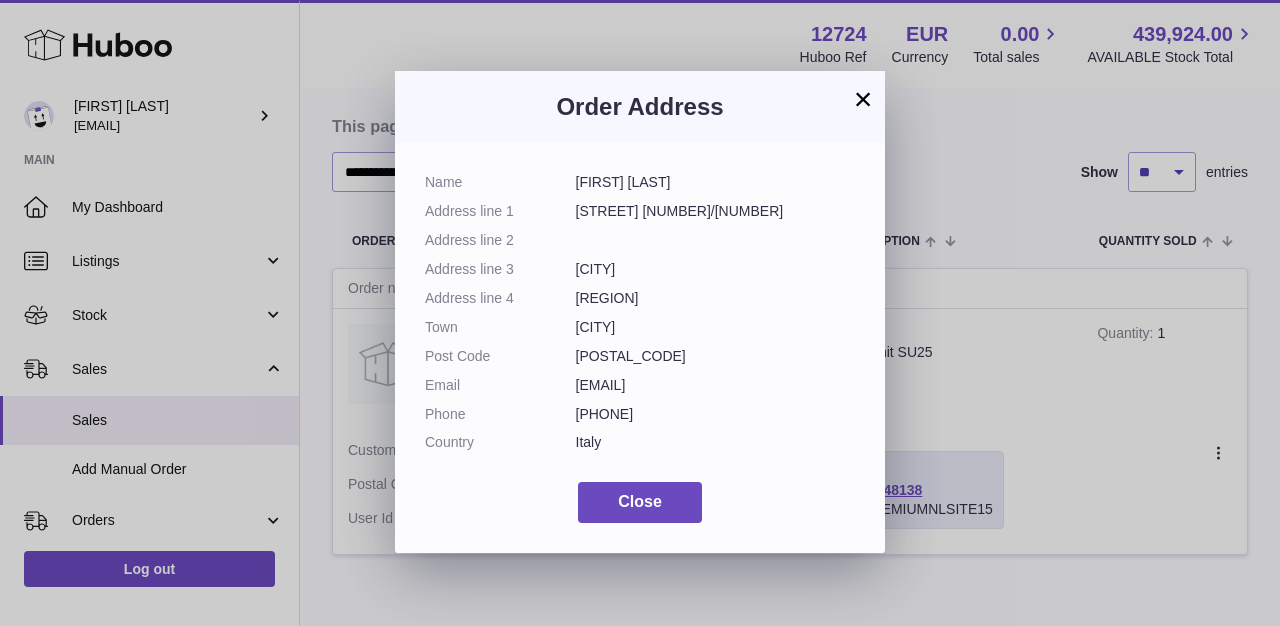 click on "×" at bounding box center (863, 99) 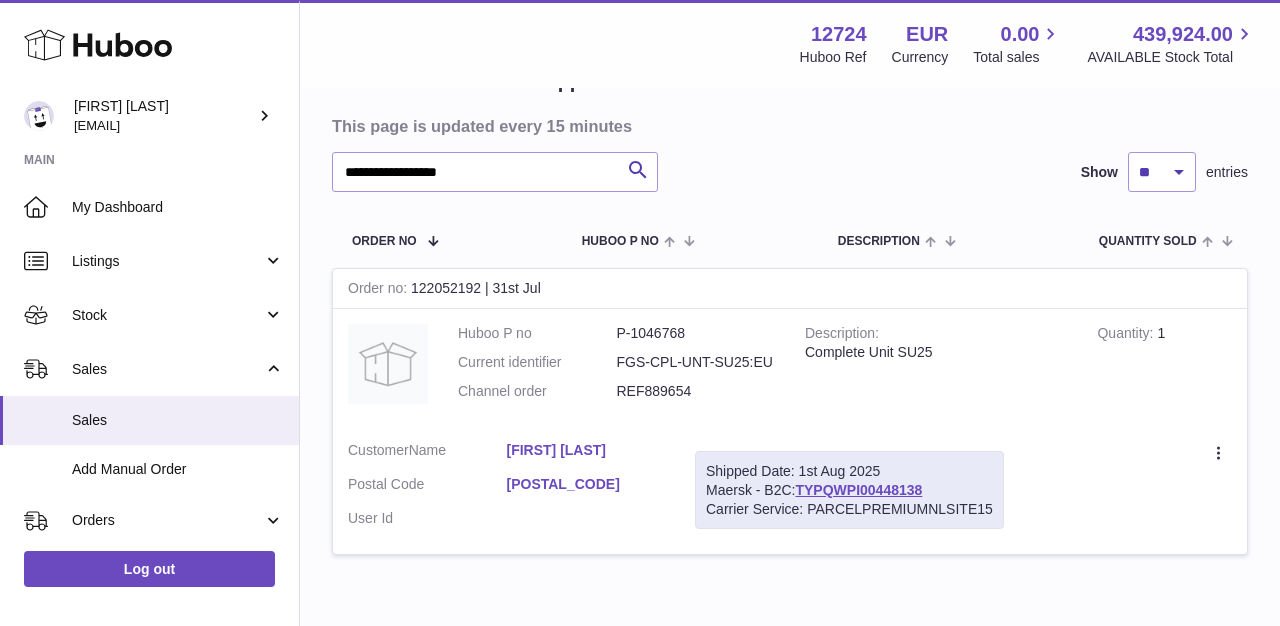 click on "[FIRST] [LAST]" at bounding box center [586, 450] 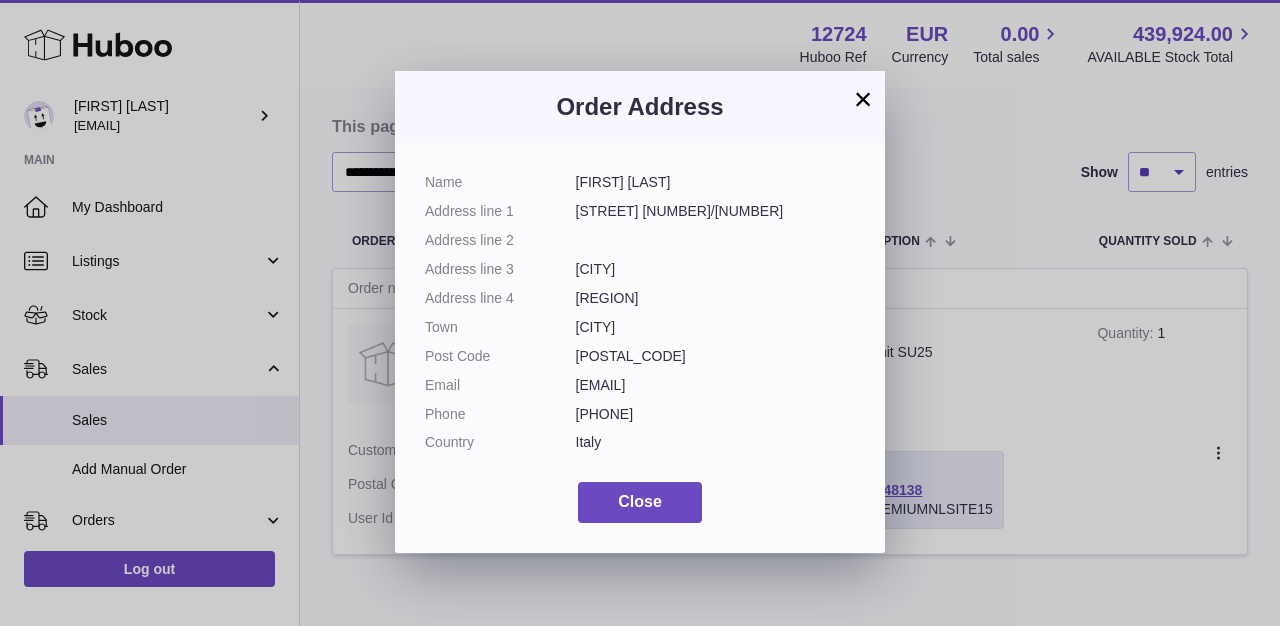 click on "×
Order Address
Name
[FIRST] [LAST]
Address line 1
[STREET] [NUMBER]/[NUMBER]
Address line 2
Address line 3
[CITY]
Address line 4
[STATE]
Town
[CITY]
Post Code
[POSTAL_CODE]
Email
[EMAIL]
Phone
[PHONE]
Country
[COUNTRY]    Close" at bounding box center [640, 313] 